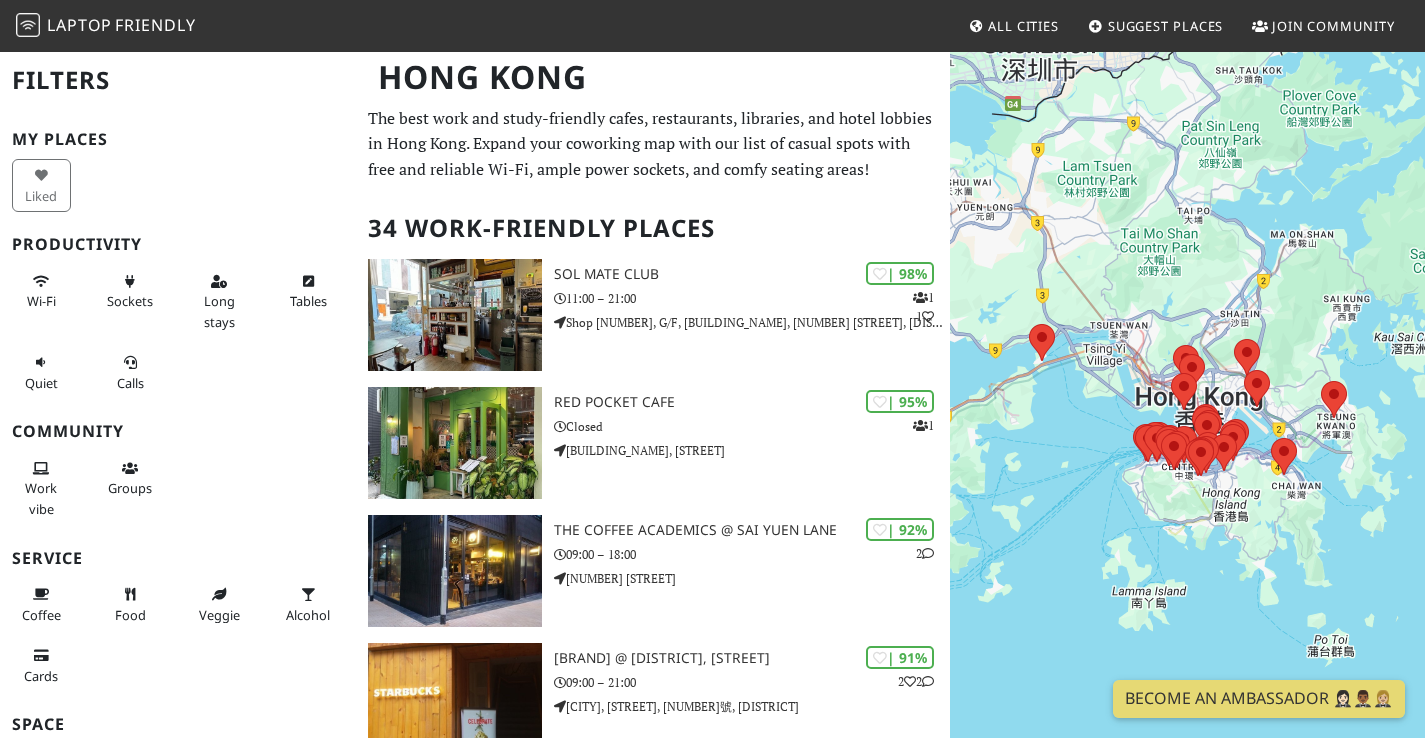 scroll, scrollTop: 3, scrollLeft: 0, axis: vertical 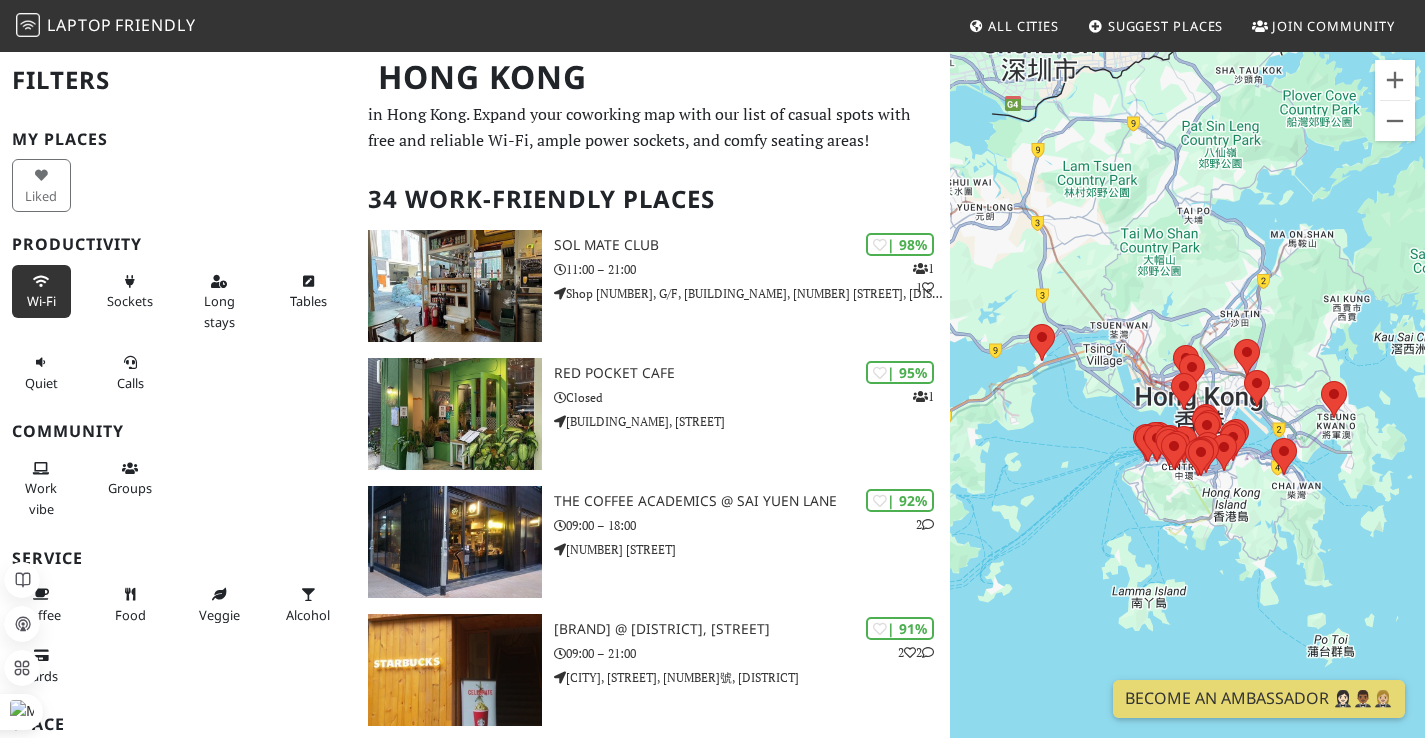 click on "Wi-Fi" at bounding box center [41, 291] 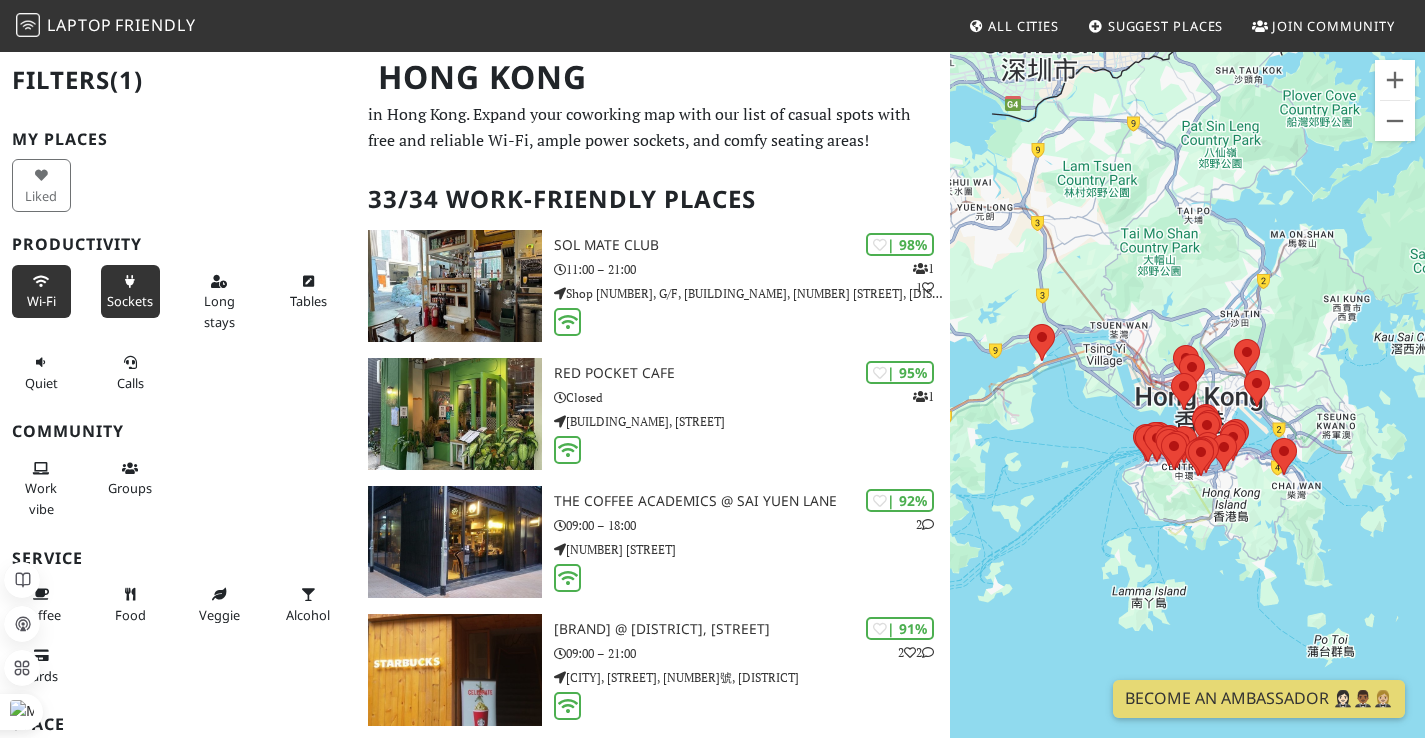 click on "Sockets" at bounding box center [130, 291] 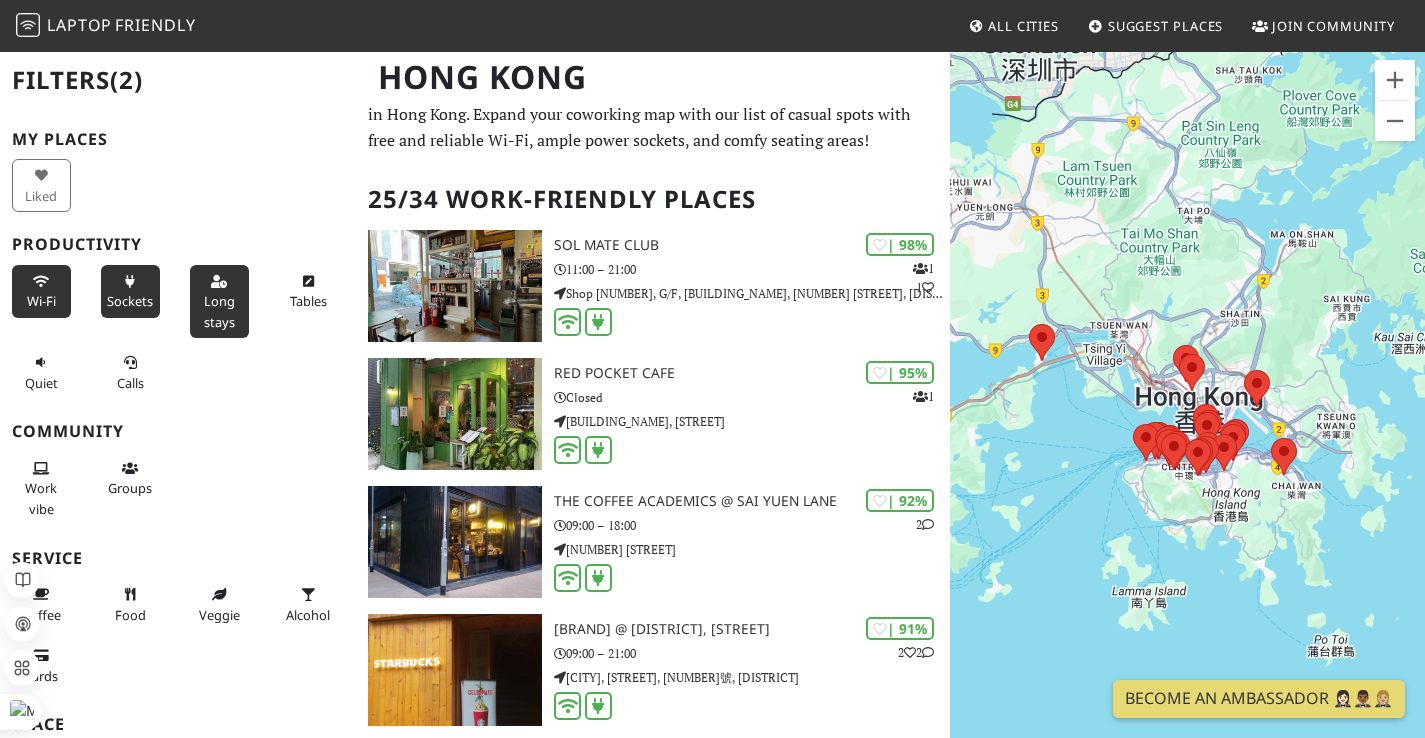 click on "Long stays" at bounding box center [219, 301] 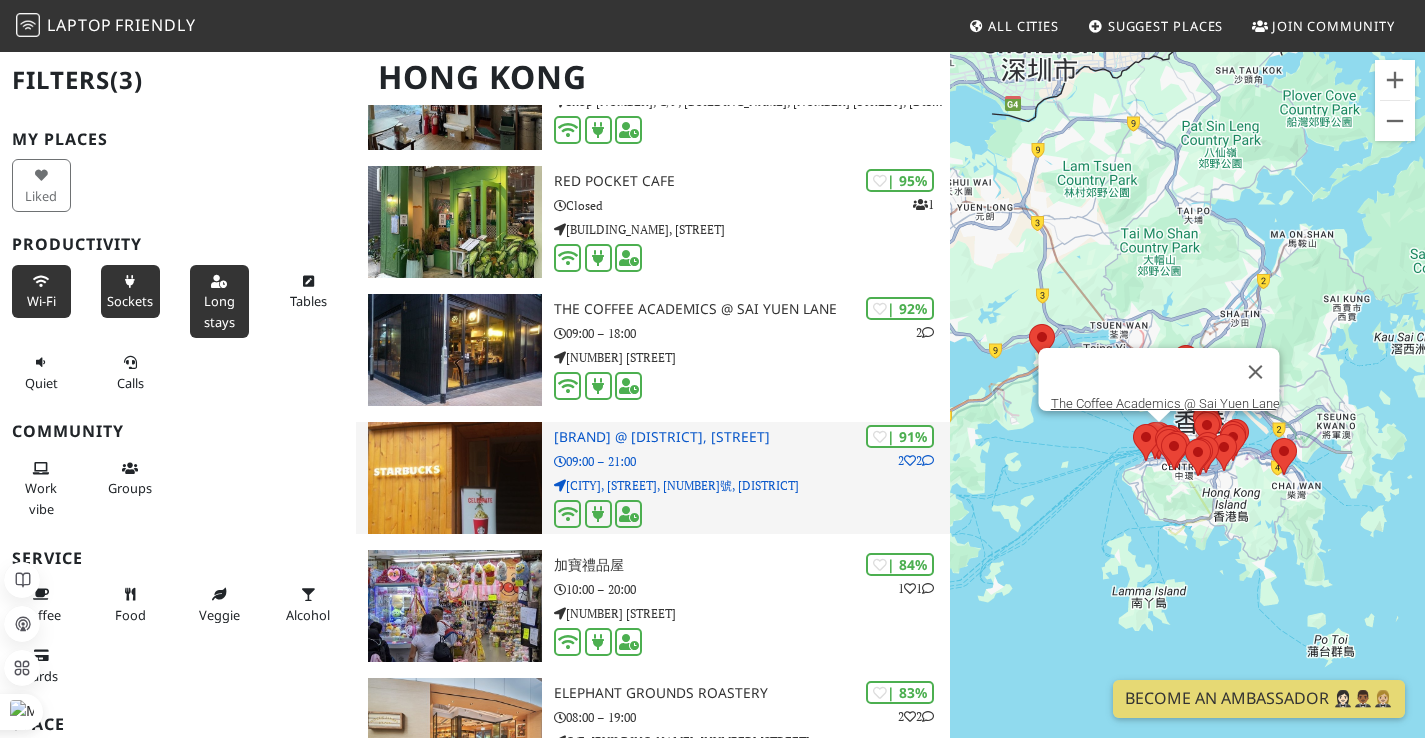 scroll, scrollTop: 223, scrollLeft: 0, axis: vertical 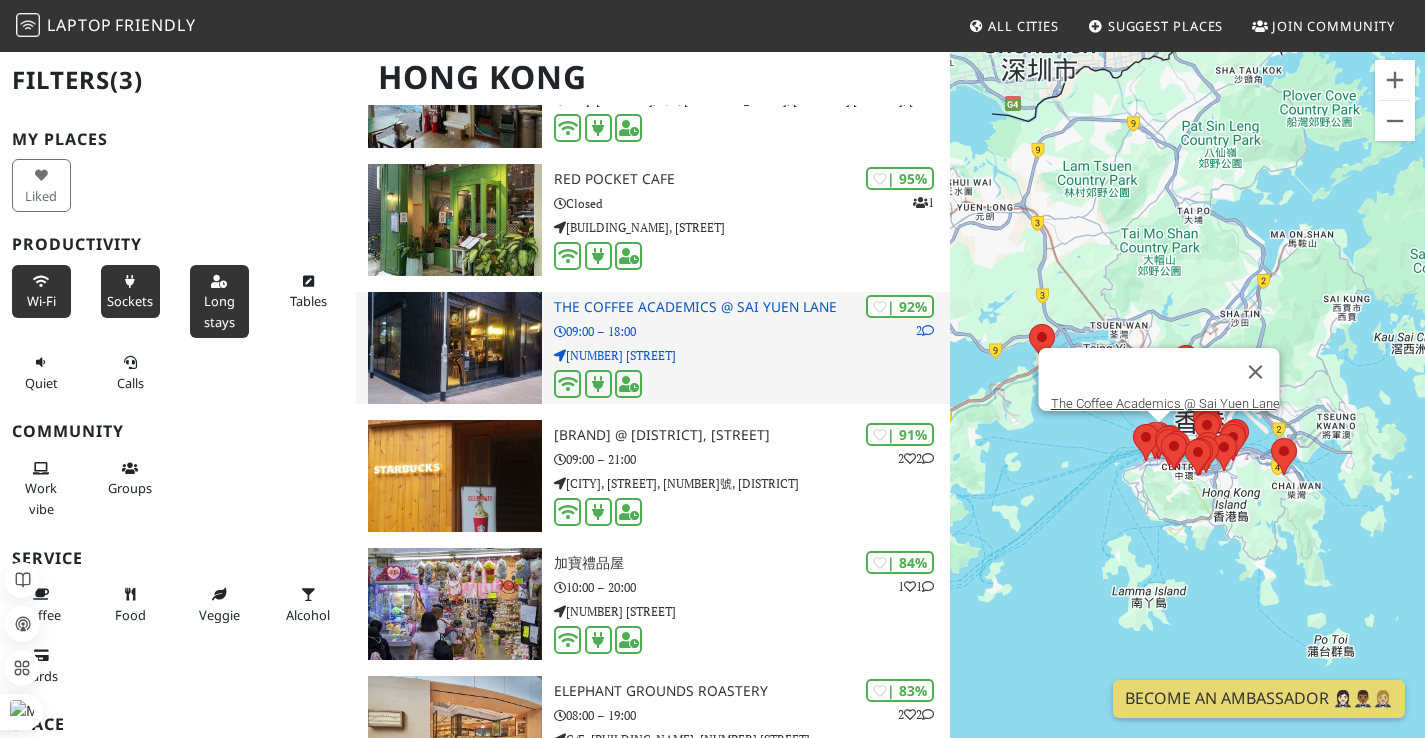 click on "[NUMBER] [STREET]" at bounding box center [752, 355] 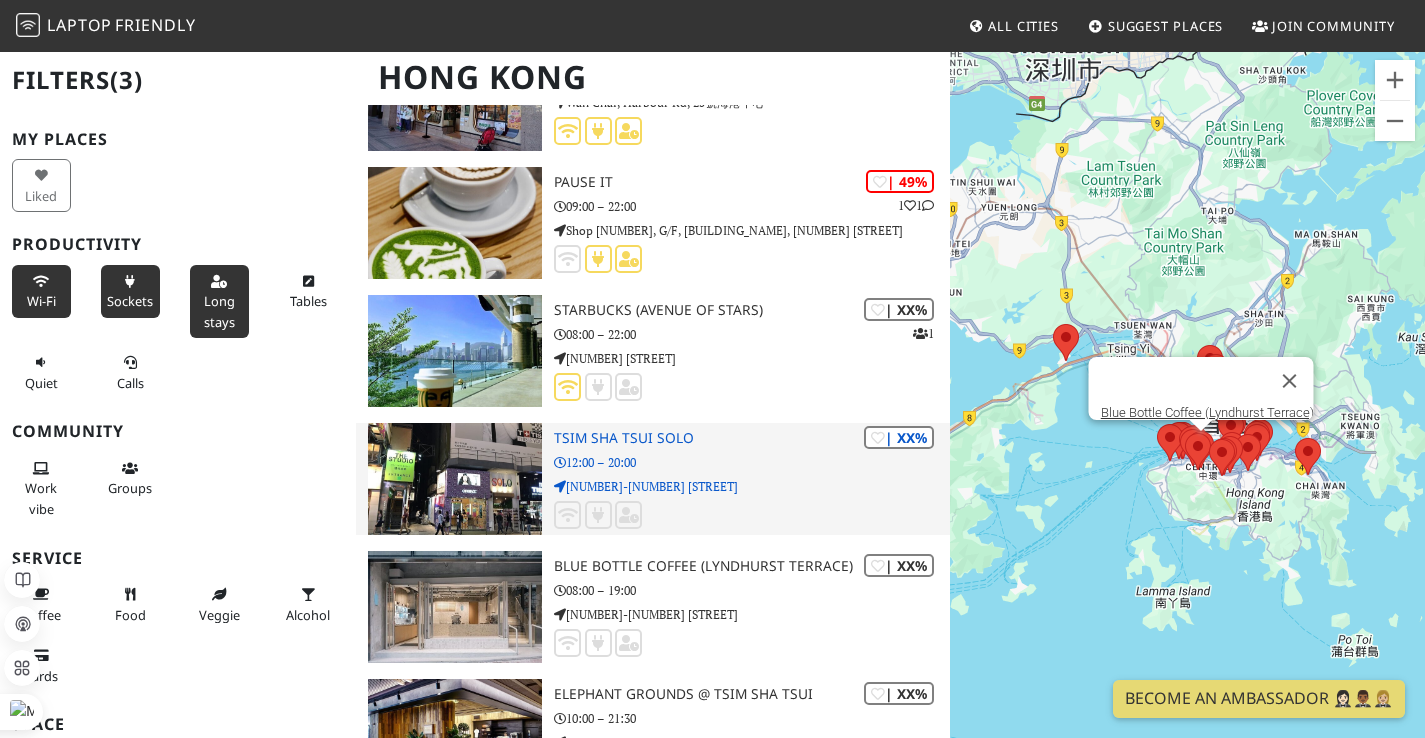 scroll, scrollTop: 2527, scrollLeft: 0, axis: vertical 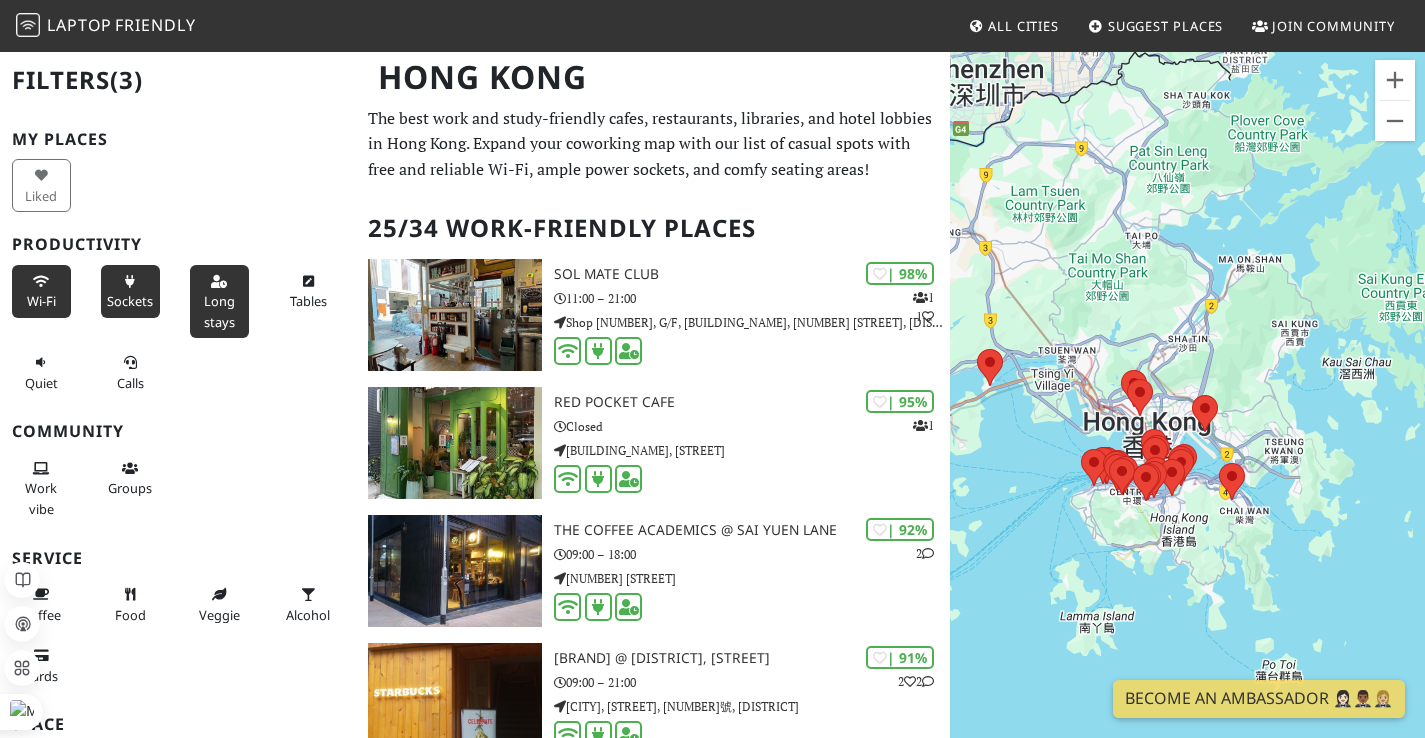 drag, startPoint x: 1269, startPoint y: 523, endPoint x: 1190, endPoint y: 548, distance: 82.86133 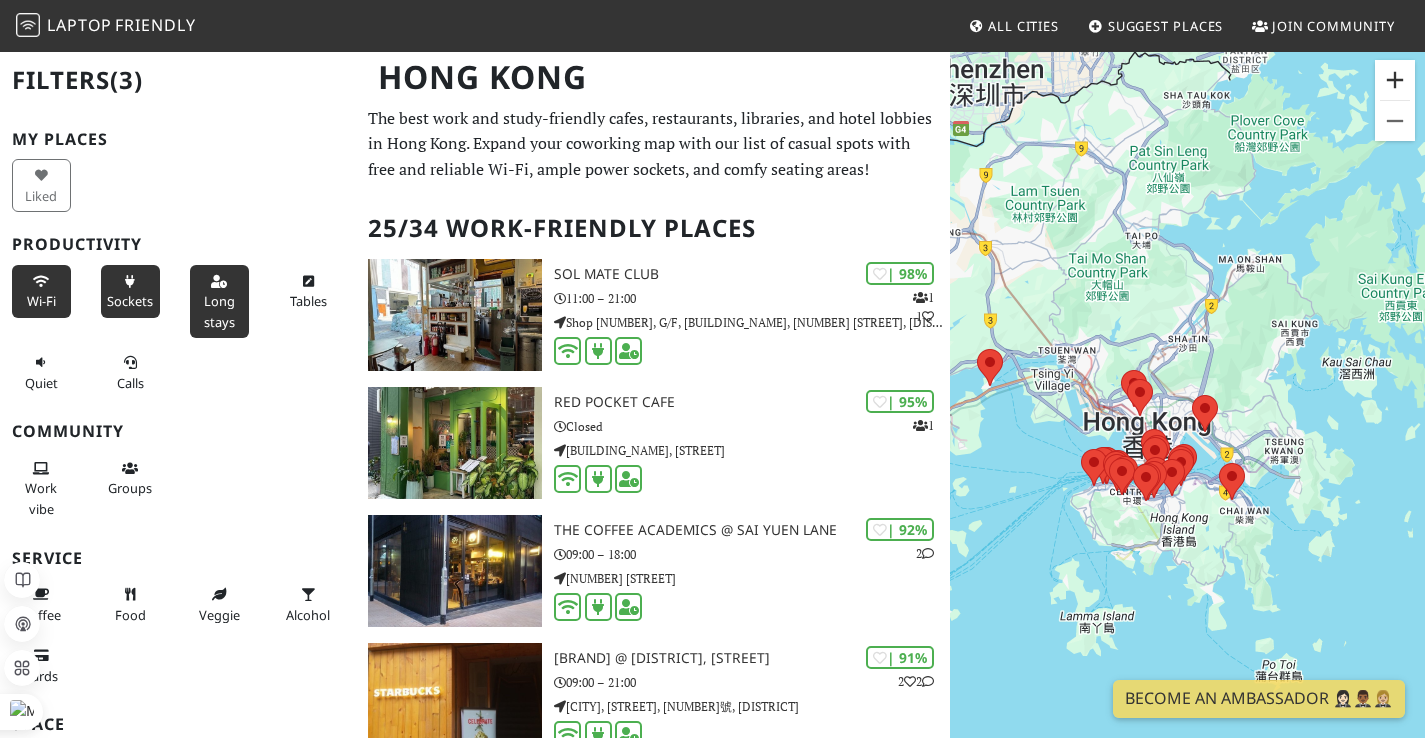click at bounding box center (1395, 80) 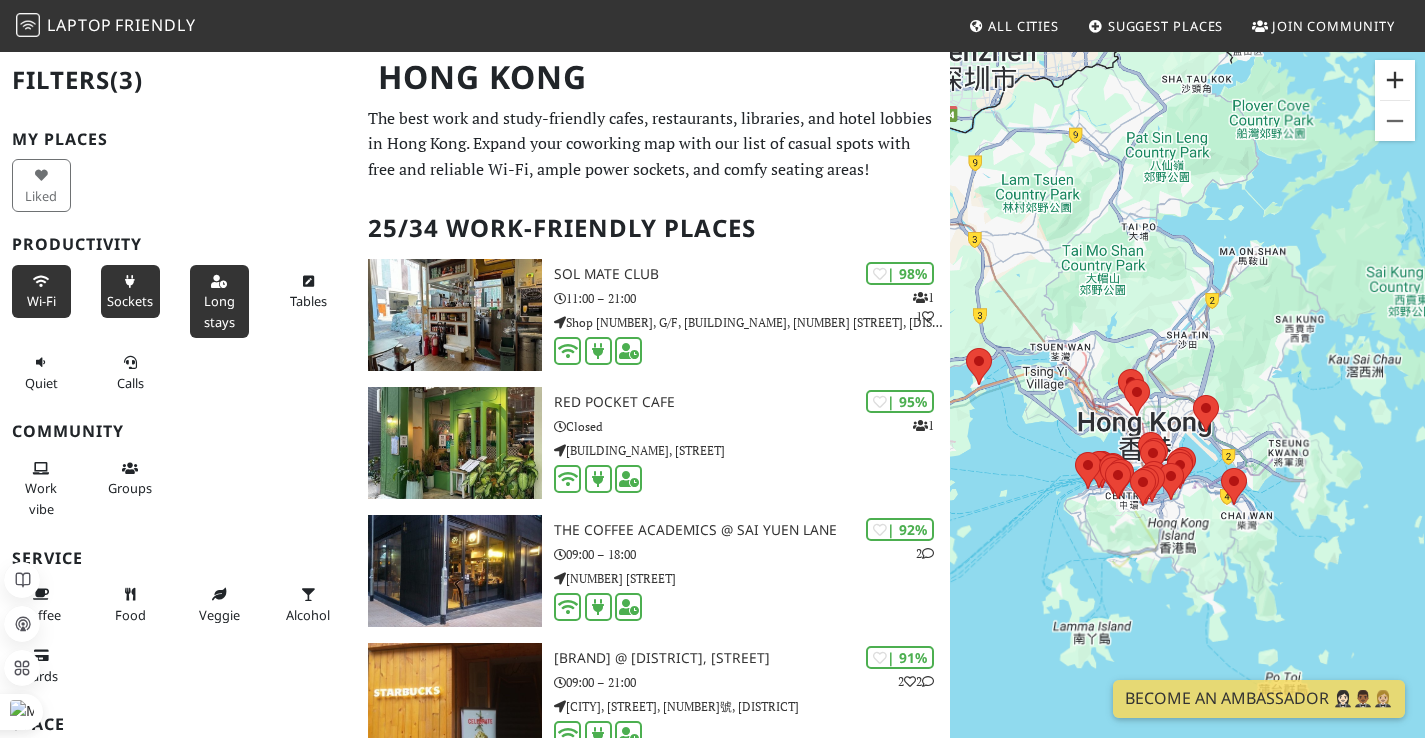 click at bounding box center [1395, 80] 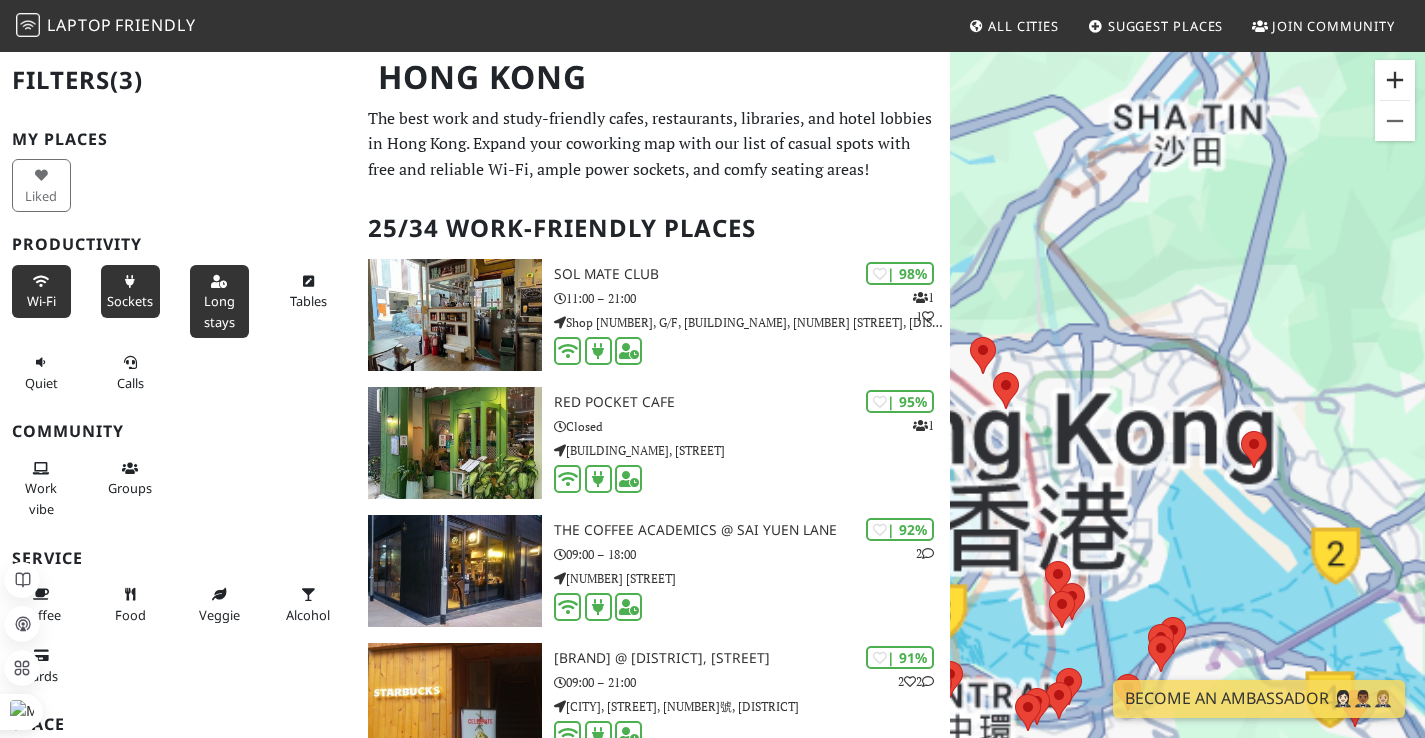 click at bounding box center (1395, 80) 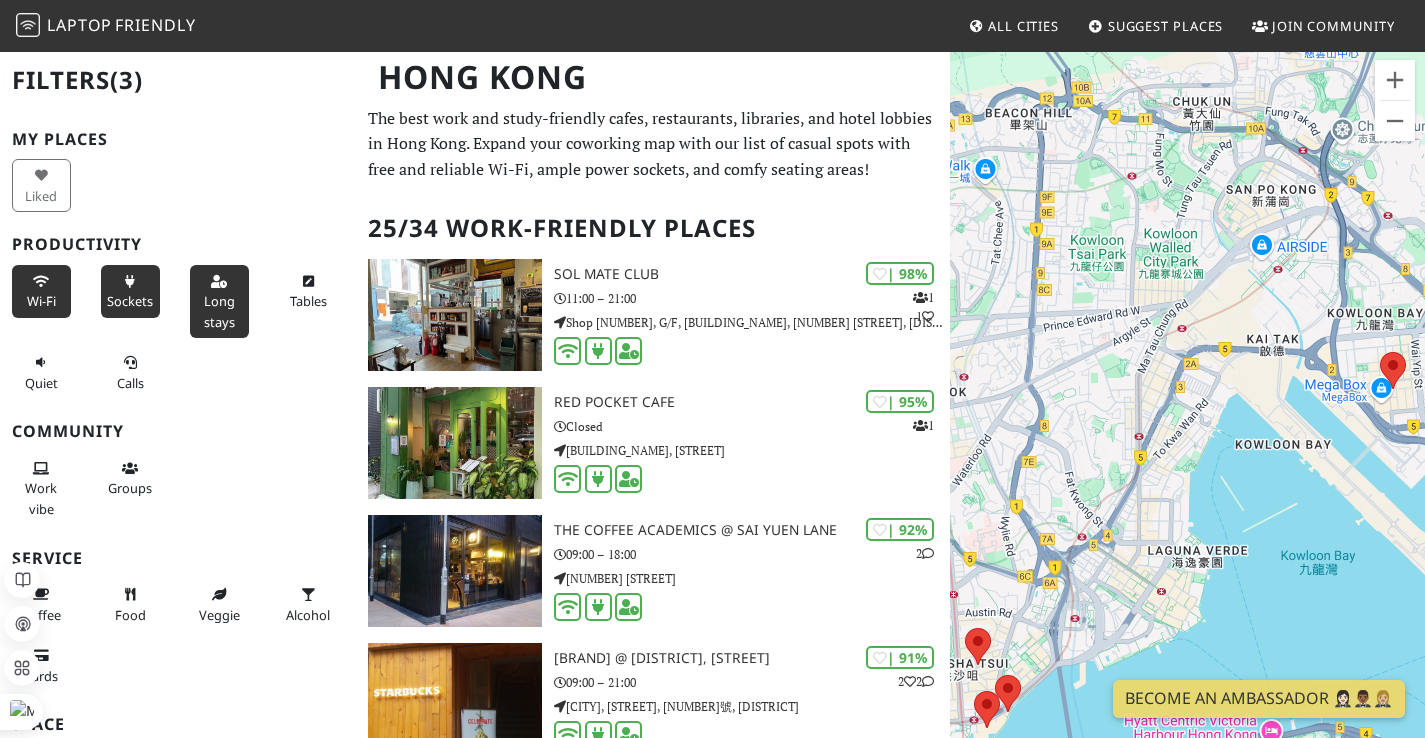 drag, startPoint x: 1214, startPoint y: 323, endPoint x: 1309, endPoint y: 124, distance: 220.51303 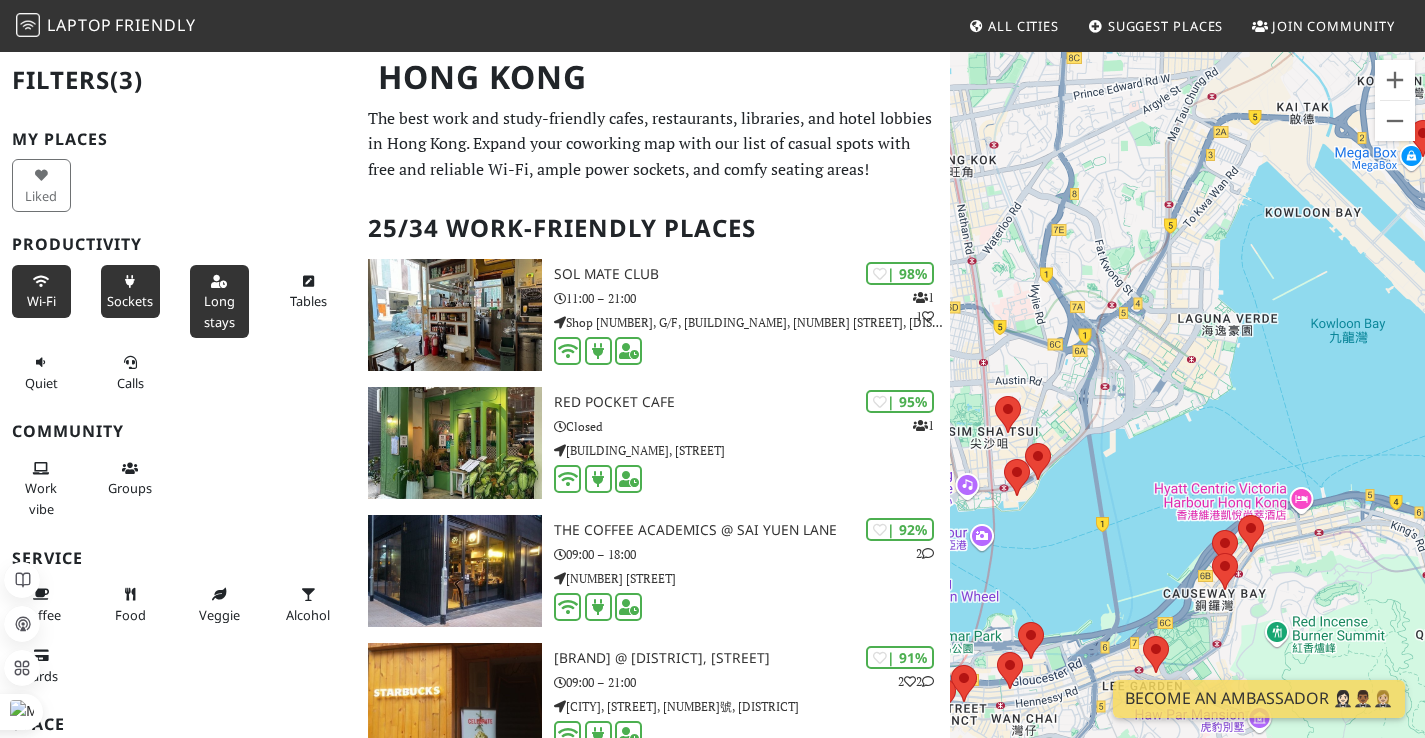 drag, startPoint x: 1240, startPoint y: 392, endPoint x: 1239, endPoint y: 165, distance: 227.0022 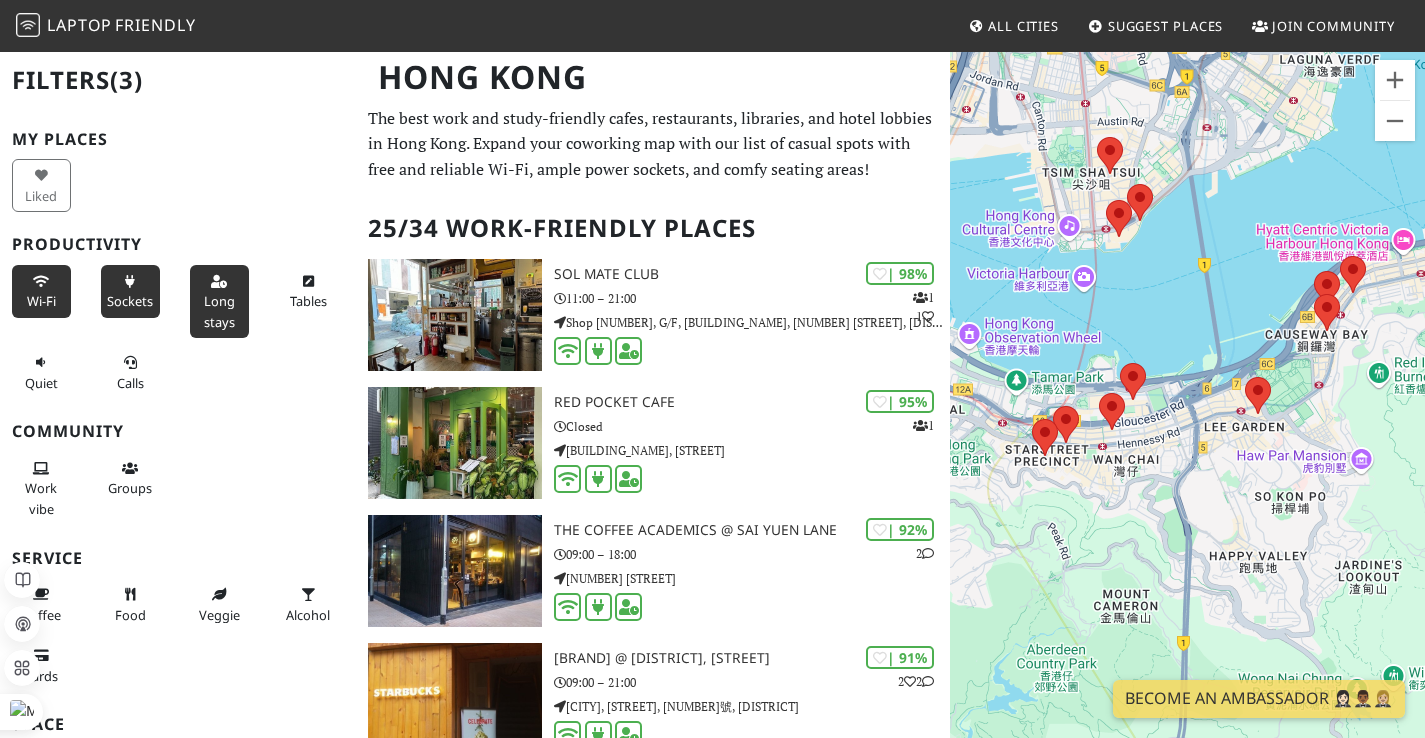 drag, startPoint x: 1211, startPoint y: 477, endPoint x: 1415, endPoint y: 273, distance: 288.49957 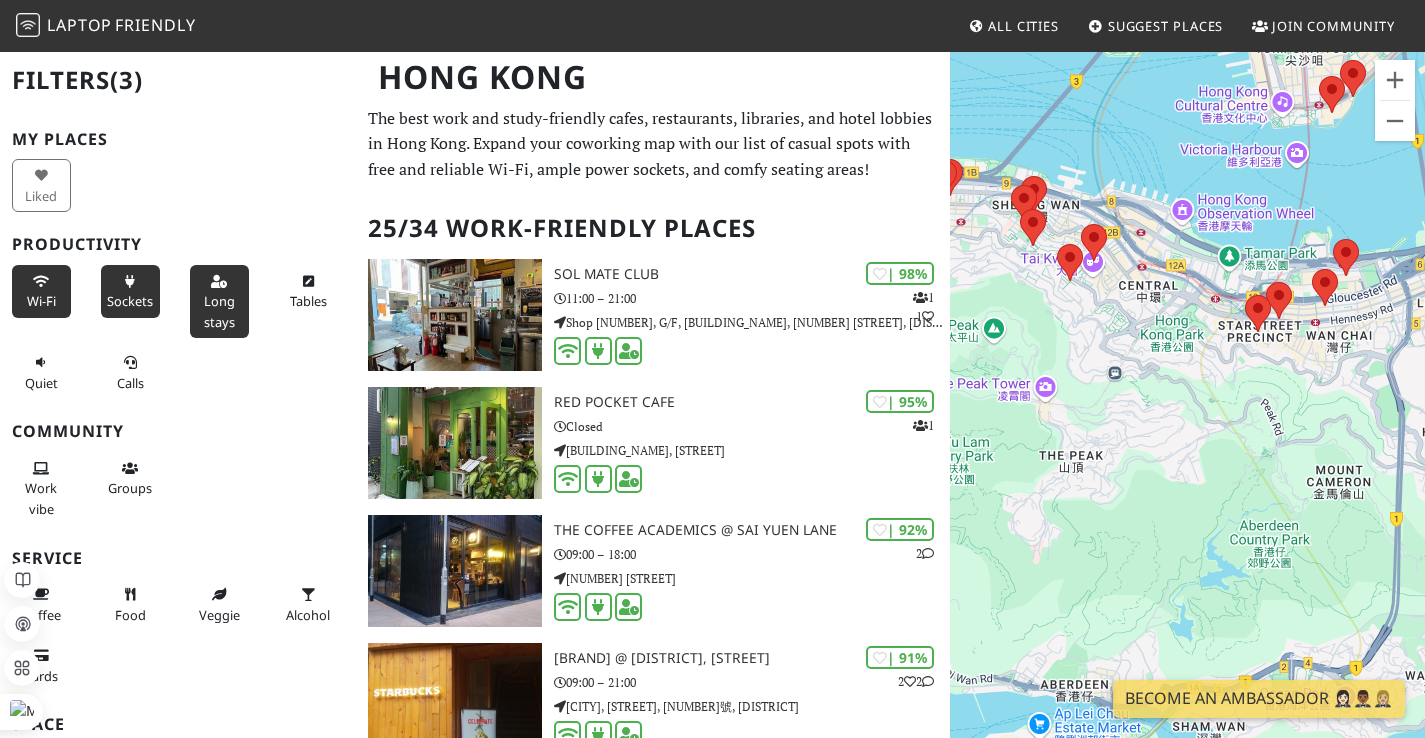 drag, startPoint x: 1214, startPoint y: 529, endPoint x: 1429, endPoint y: 412, distance: 244.77336 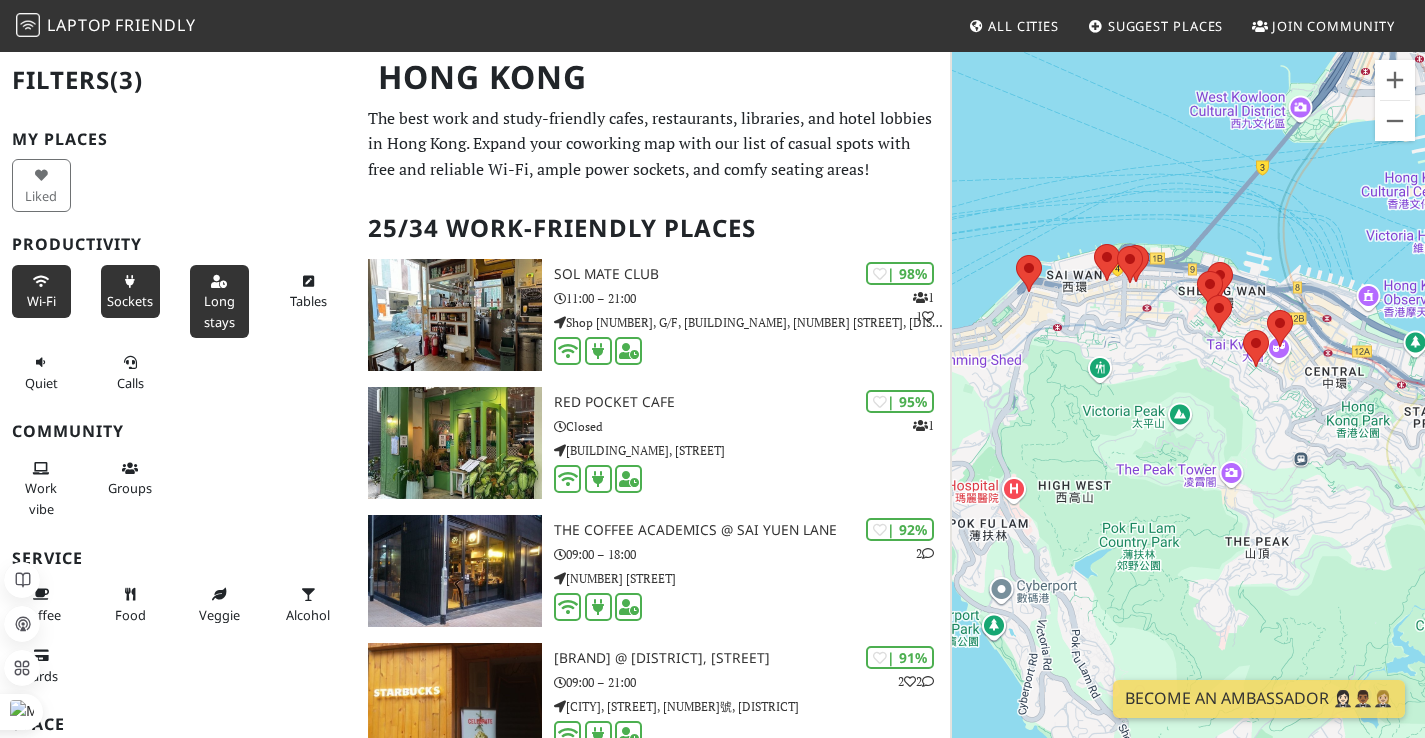 drag, startPoint x: 1222, startPoint y: 418, endPoint x: 1416, endPoint y: 493, distance: 207.99278 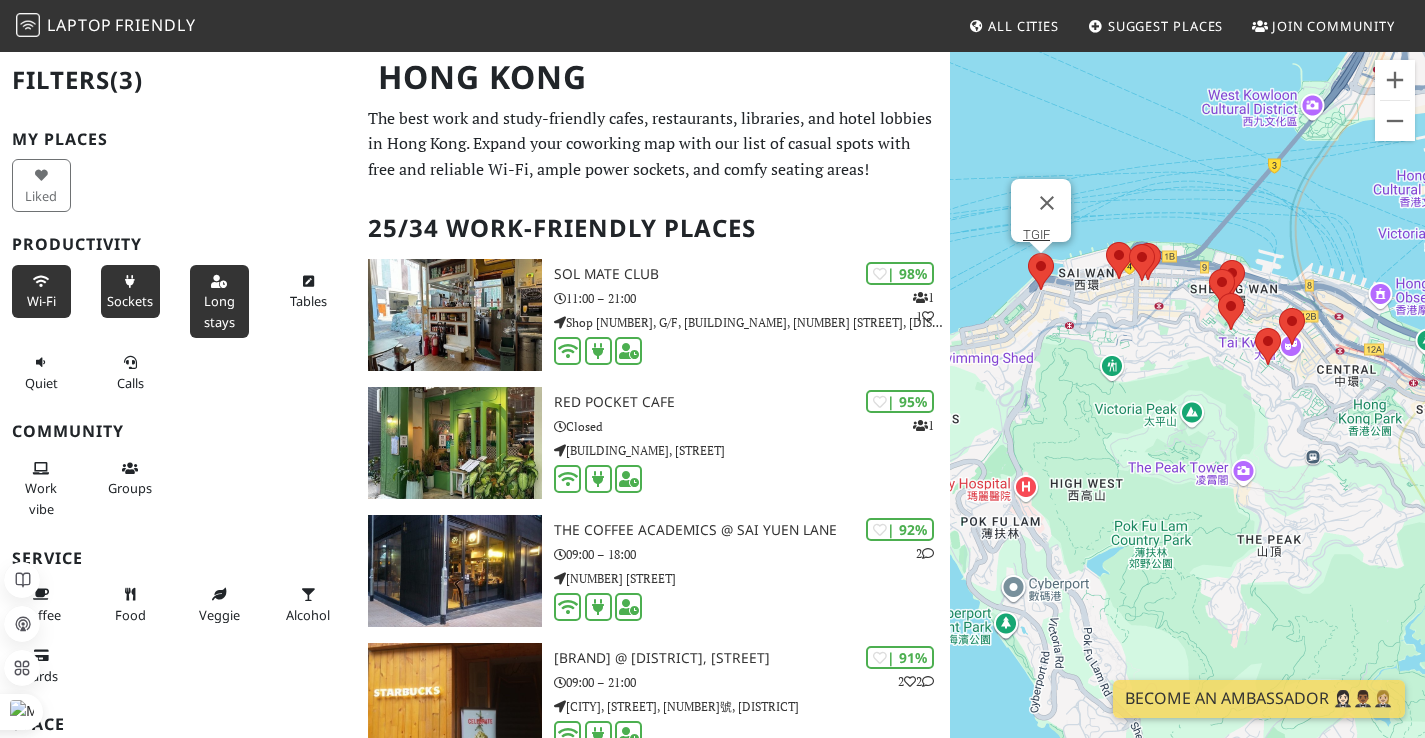 click at bounding box center [1028, 253] 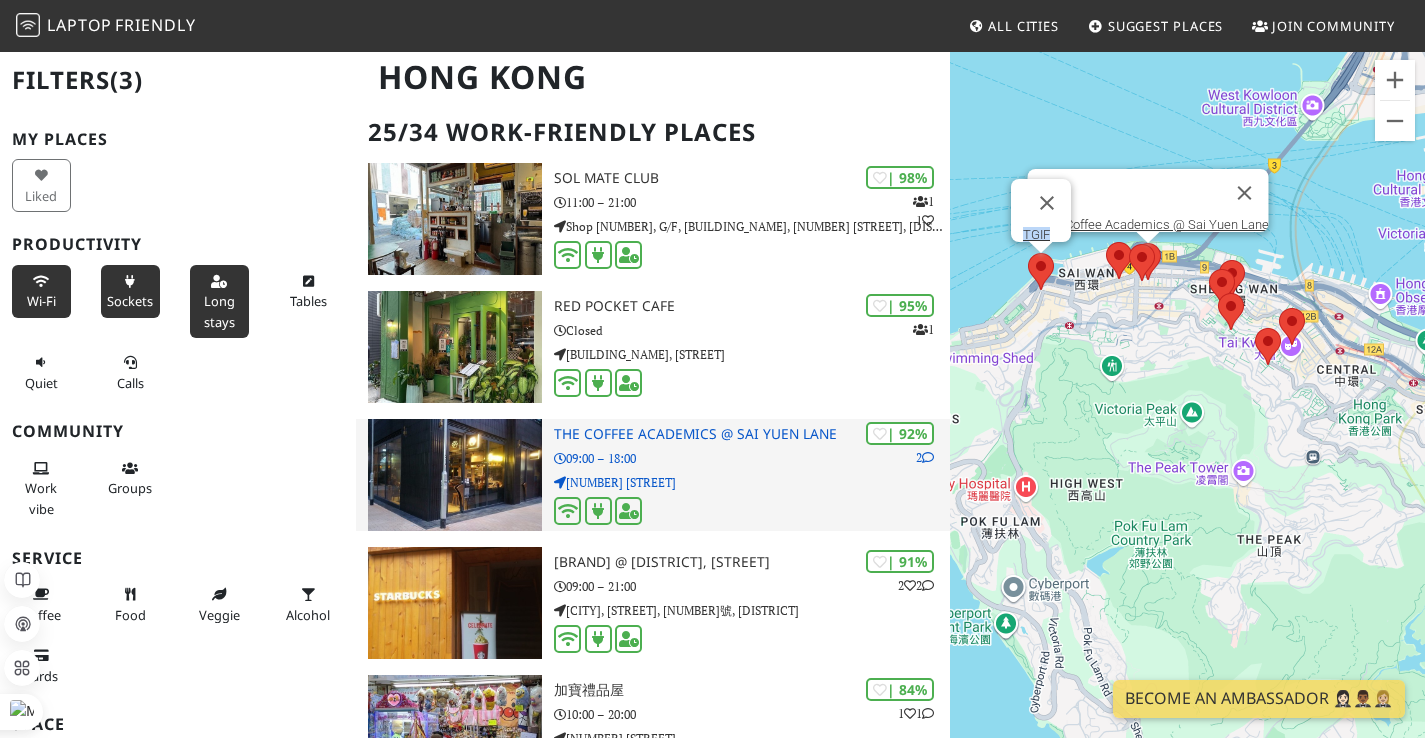 scroll, scrollTop: 100, scrollLeft: 0, axis: vertical 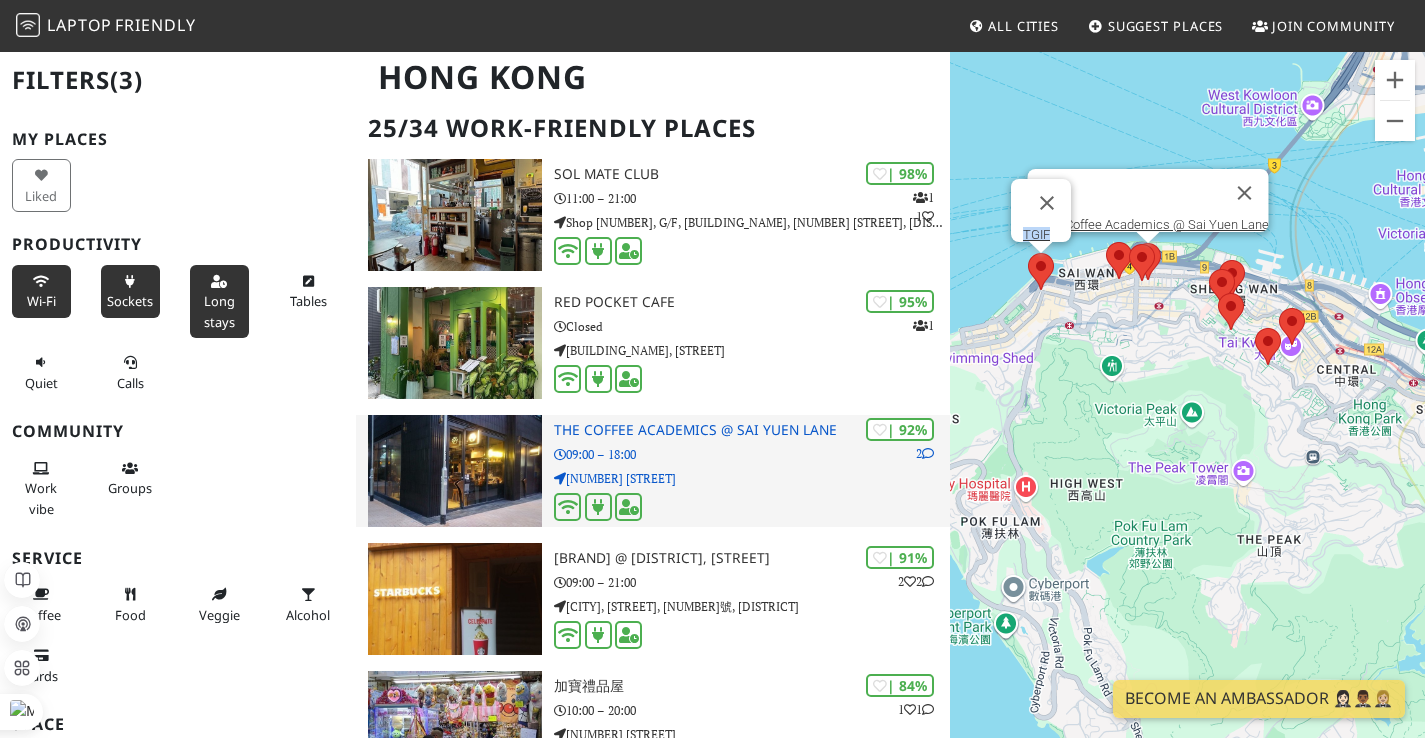 click on "The Coffee Academics @ Sai Yuen Lane" at bounding box center (752, 430) 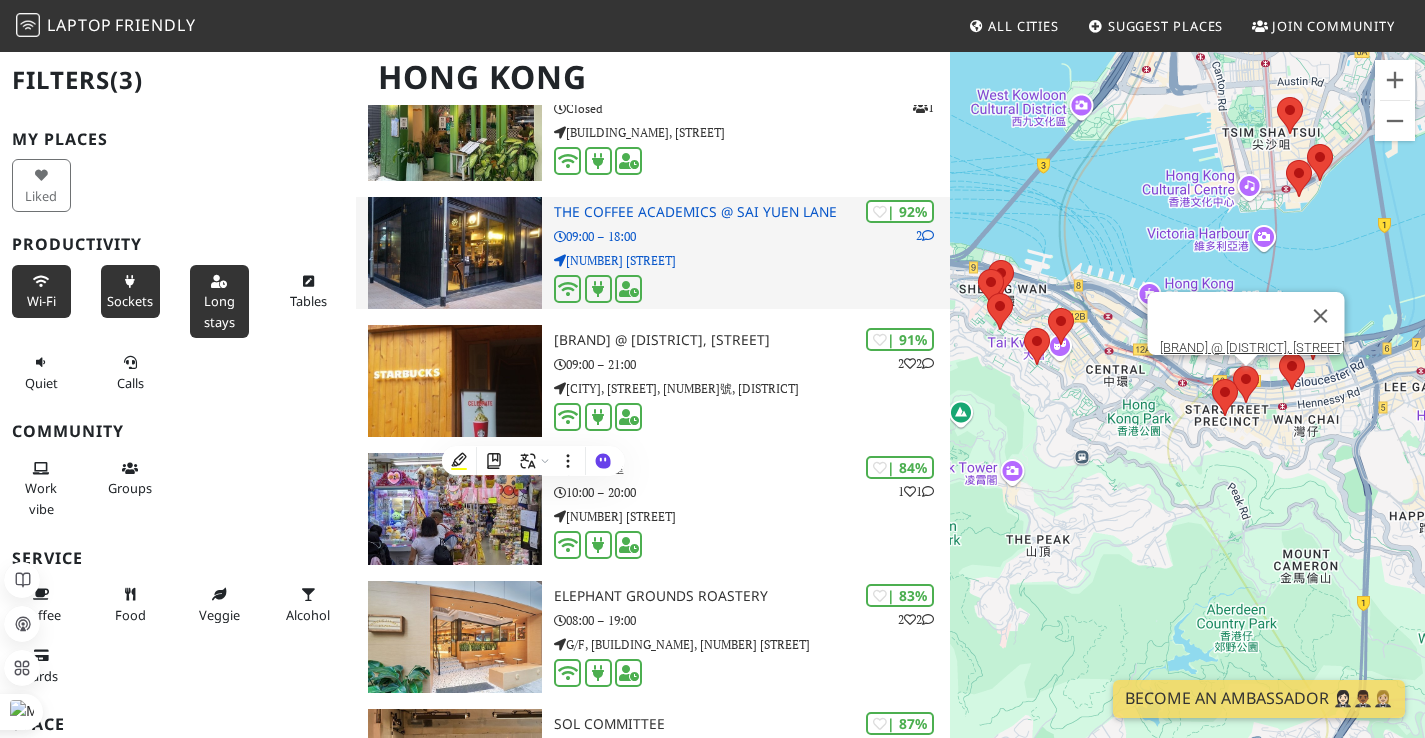 scroll, scrollTop: 320, scrollLeft: 0, axis: vertical 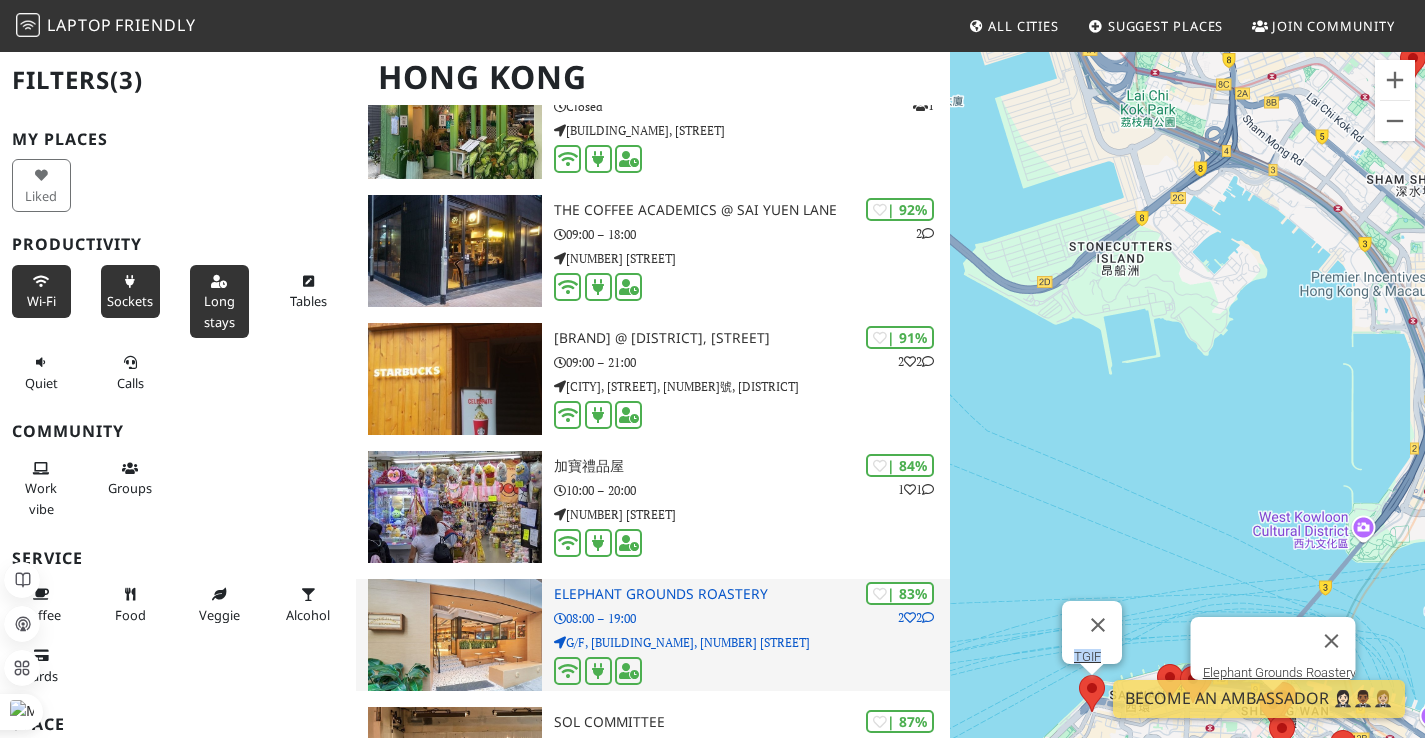 click at bounding box center [752, 672] 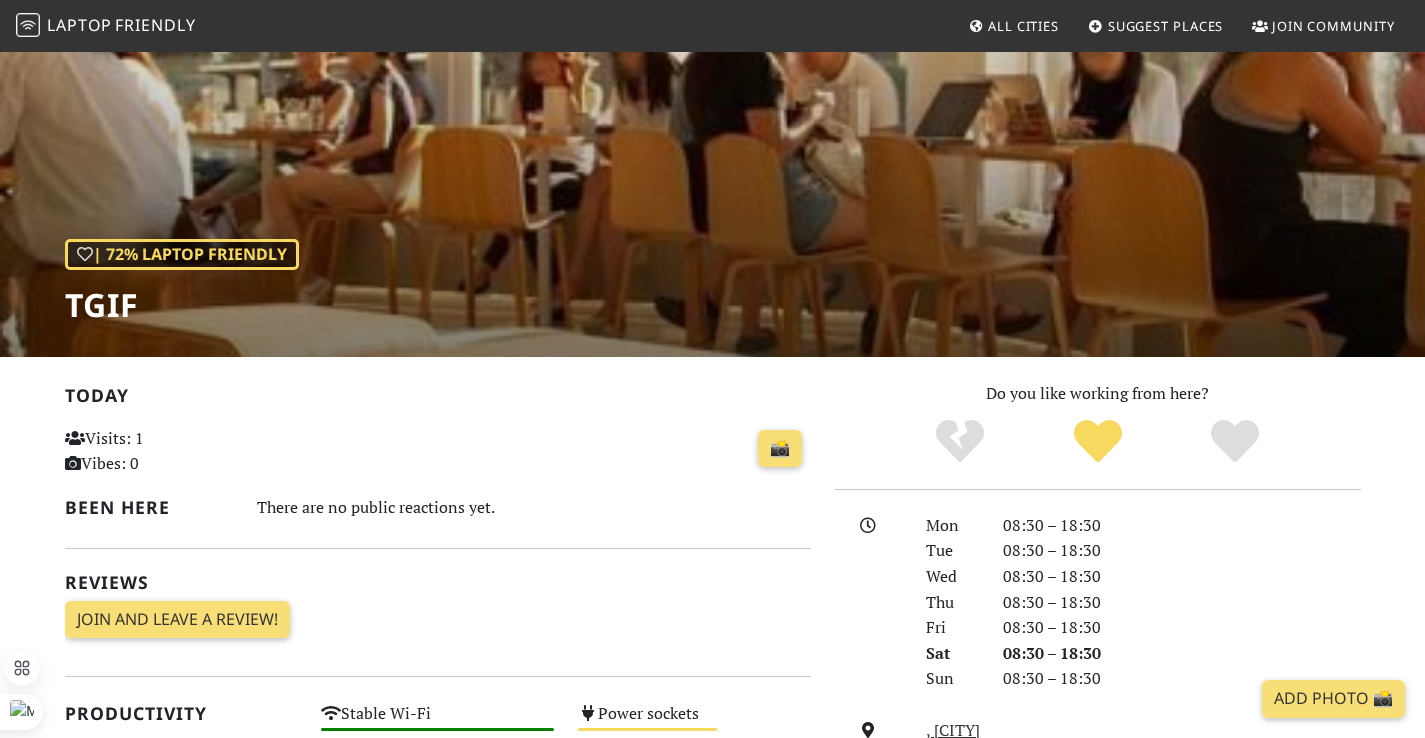 scroll, scrollTop: 118, scrollLeft: 0, axis: vertical 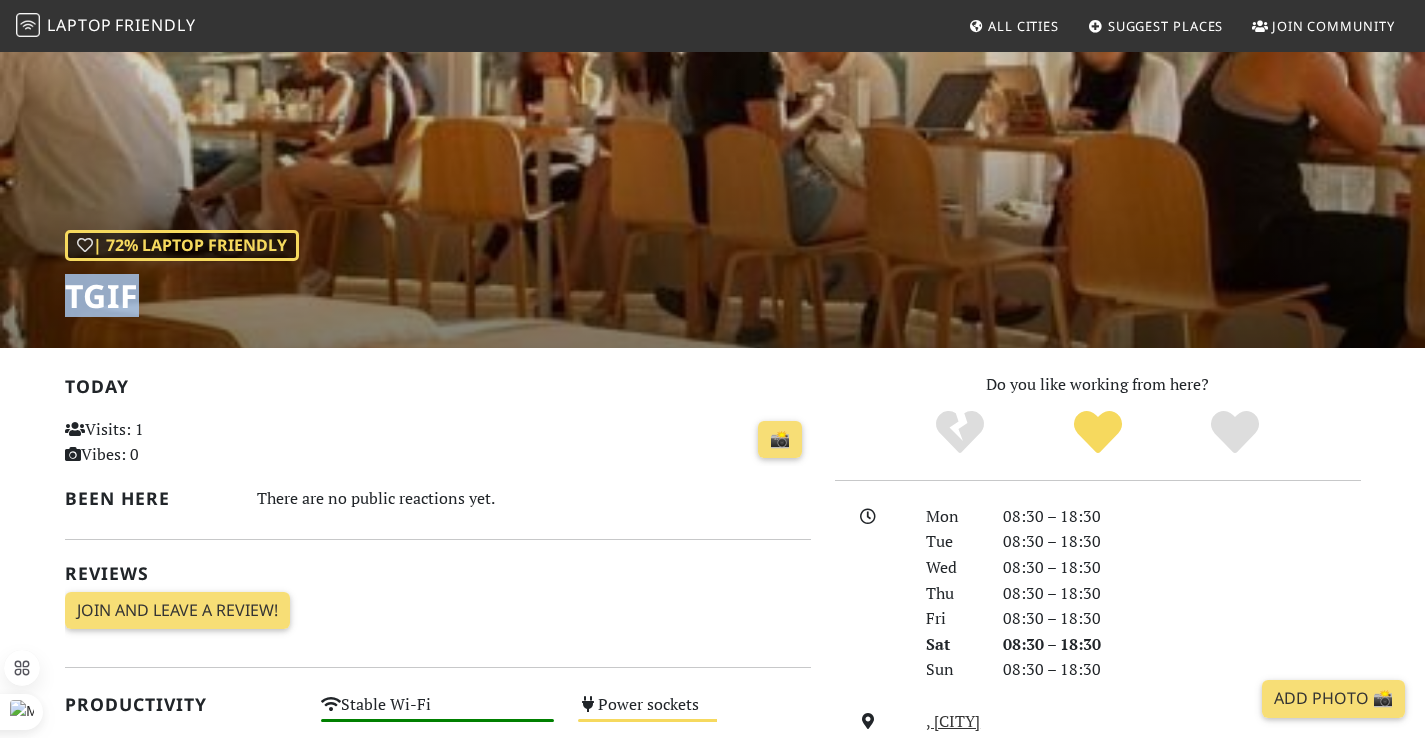 drag, startPoint x: 143, startPoint y: 297, endPoint x: 56, endPoint y: 297, distance: 87 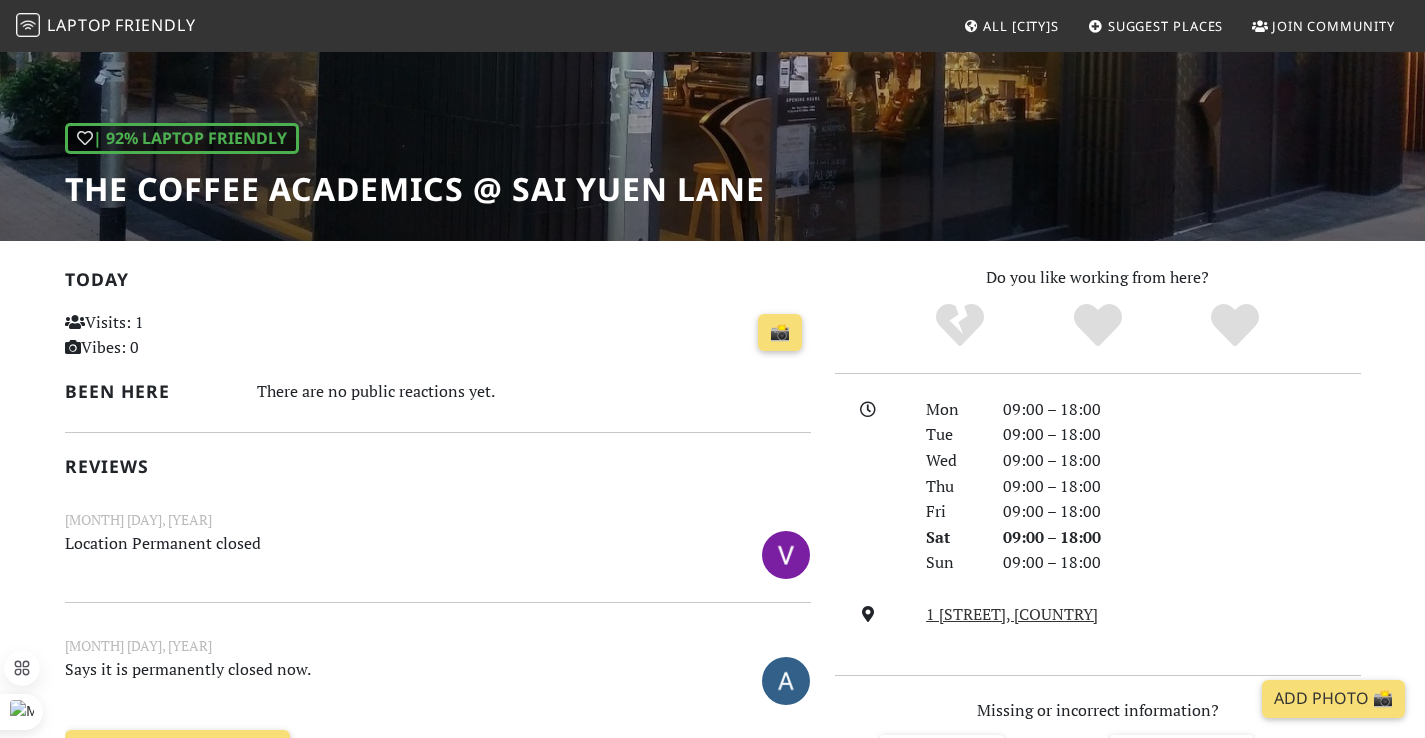 scroll, scrollTop: 209, scrollLeft: 0, axis: vertical 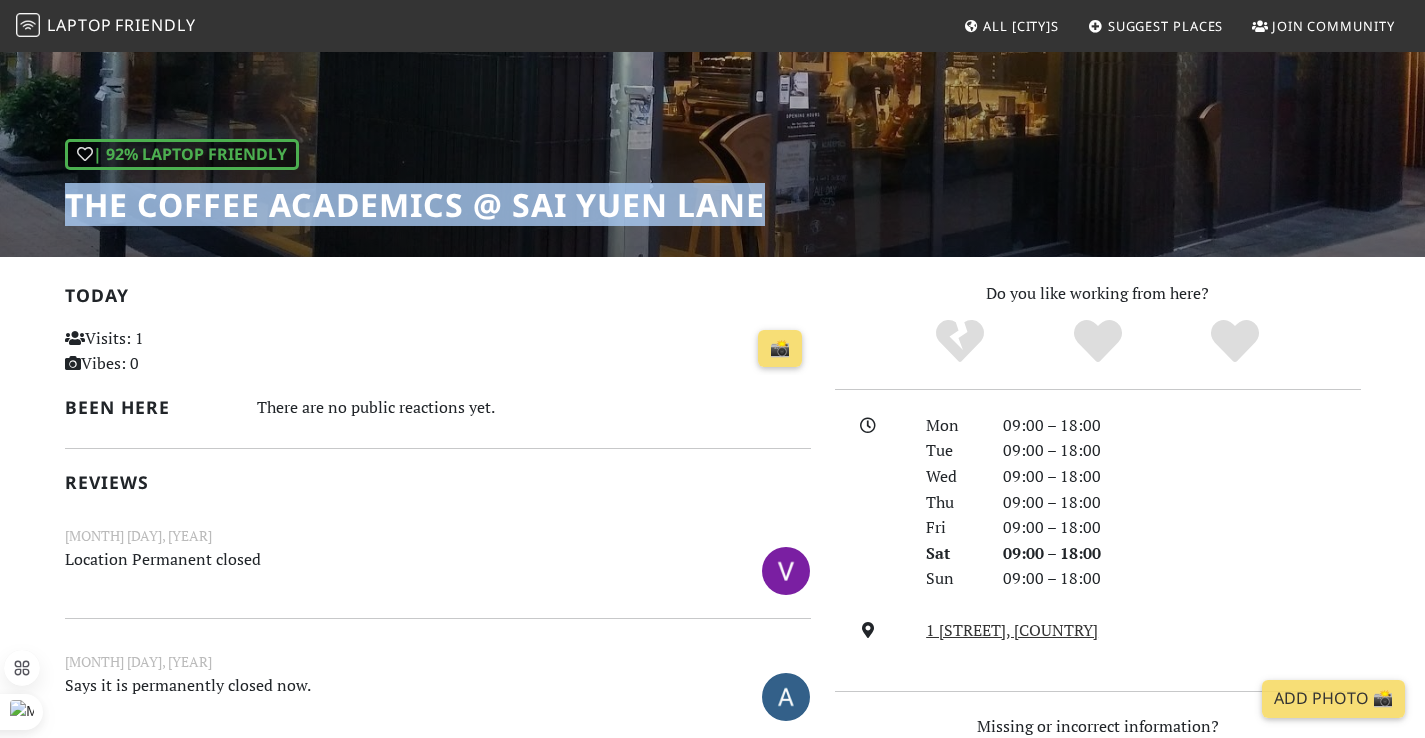 drag, startPoint x: 793, startPoint y: 219, endPoint x: 62, endPoint y: 200, distance: 731.2469 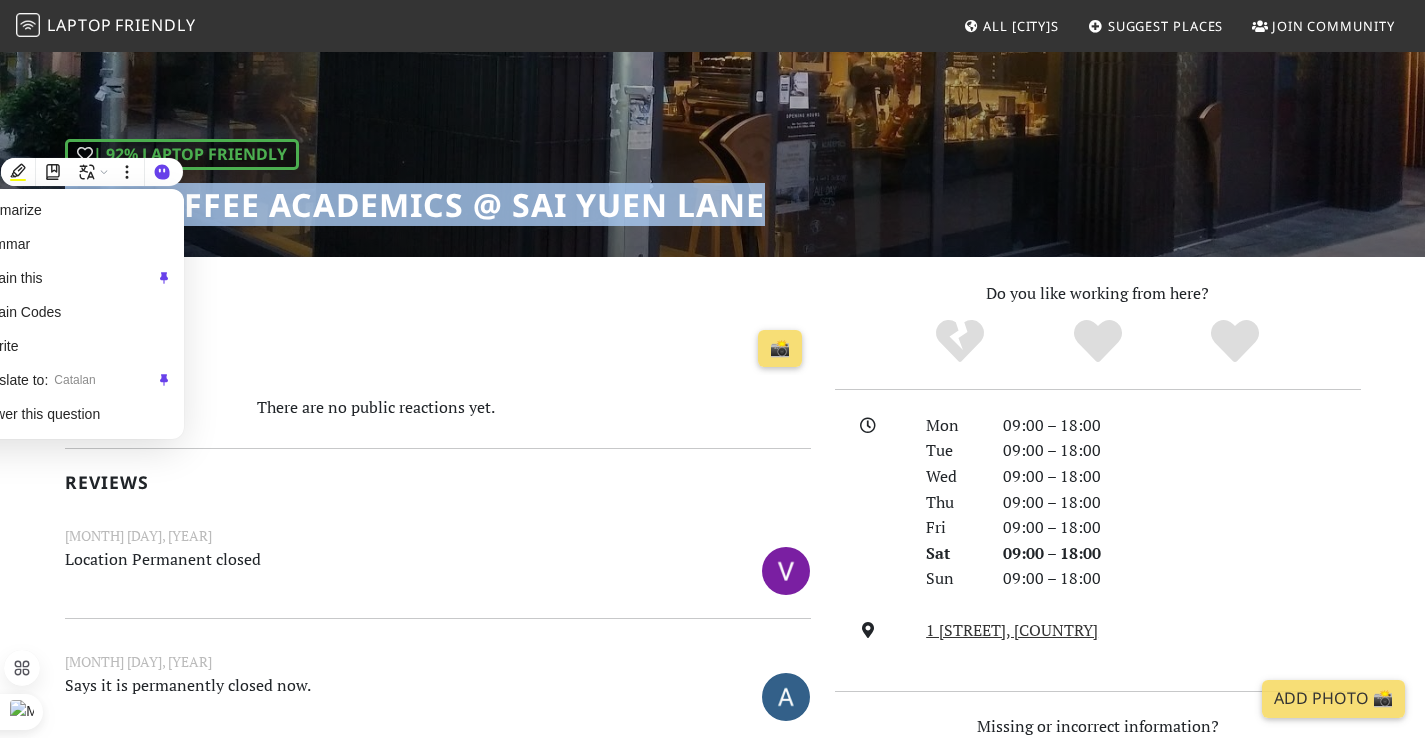 copy on "The Coffee Academics @ Sai Yuen Lane" 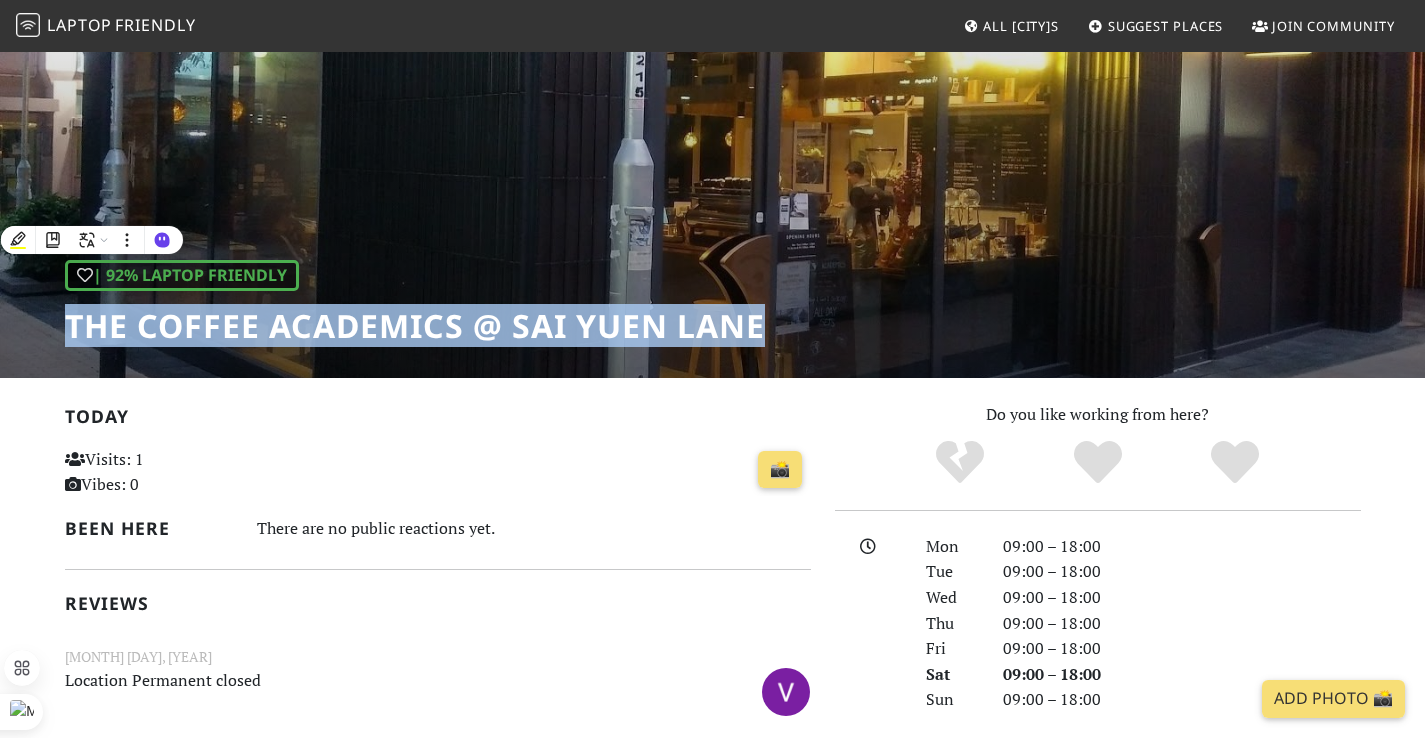 scroll, scrollTop: 0, scrollLeft: 0, axis: both 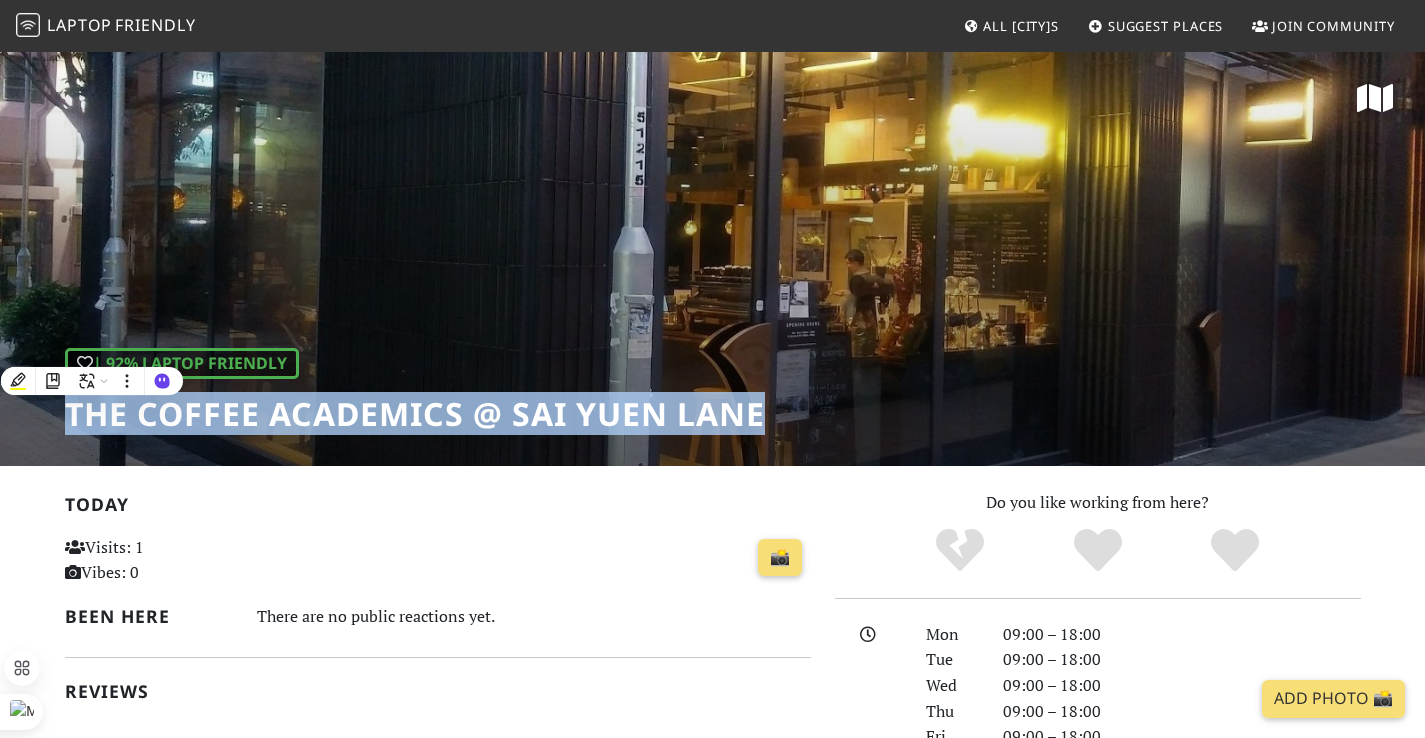 copy on "The Coffee Academics @ Sai Yuen Lane" 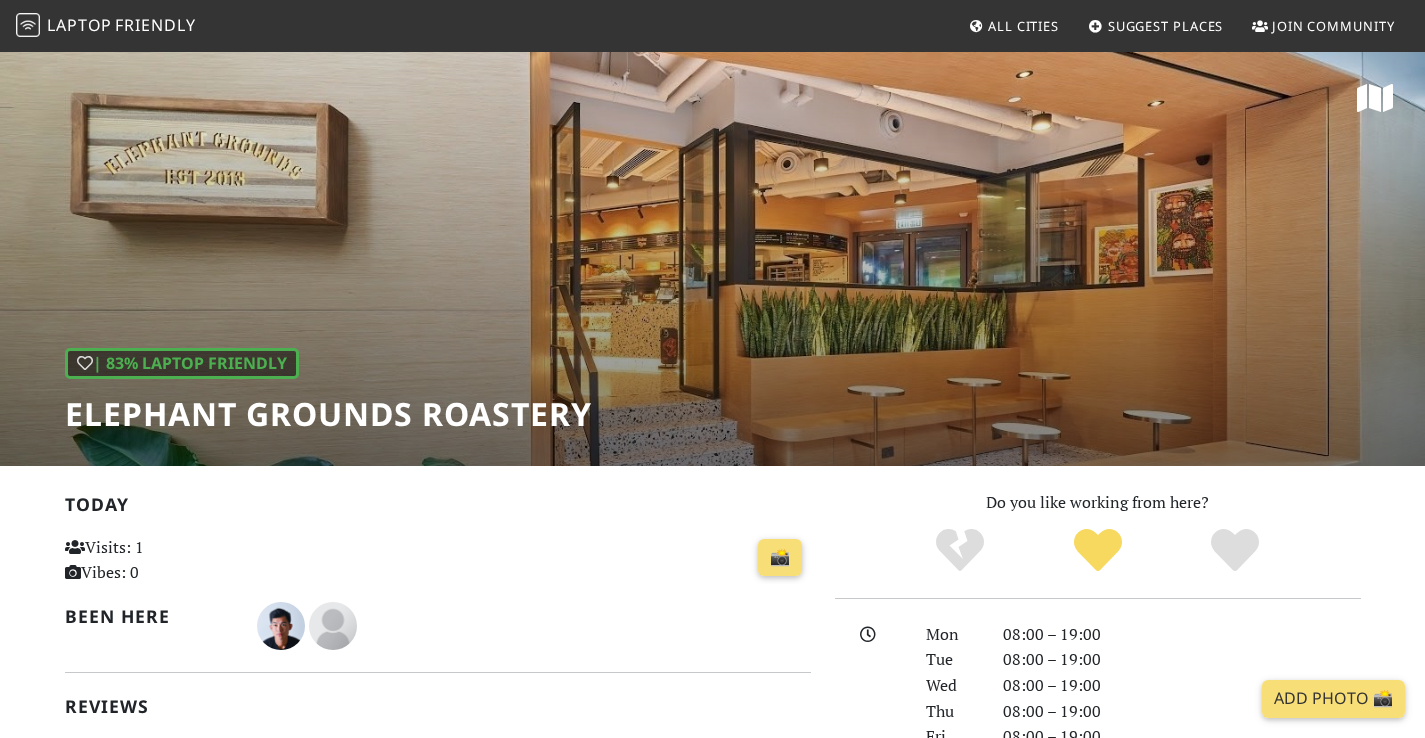 scroll, scrollTop: 0, scrollLeft: 0, axis: both 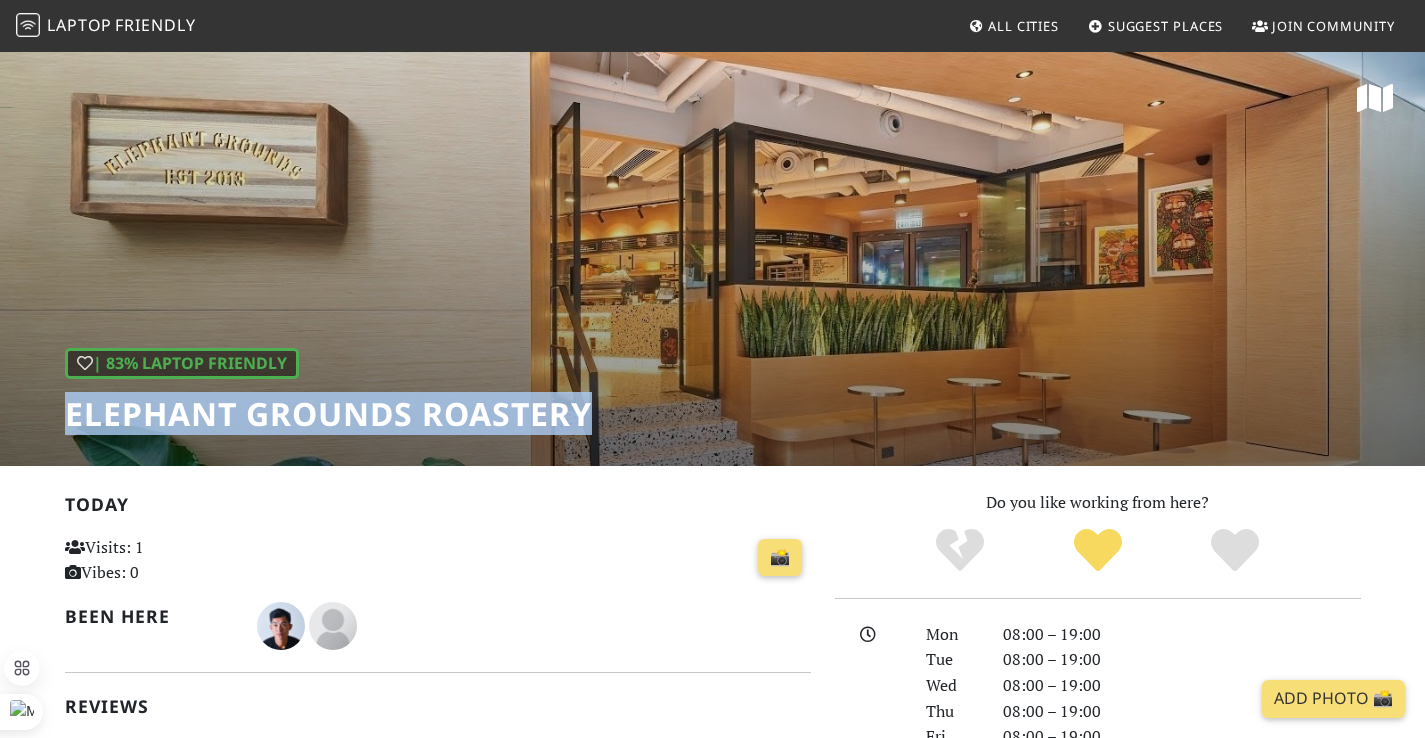 drag, startPoint x: 594, startPoint y: 418, endPoint x: 68, endPoint y: 404, distance: 526.1863 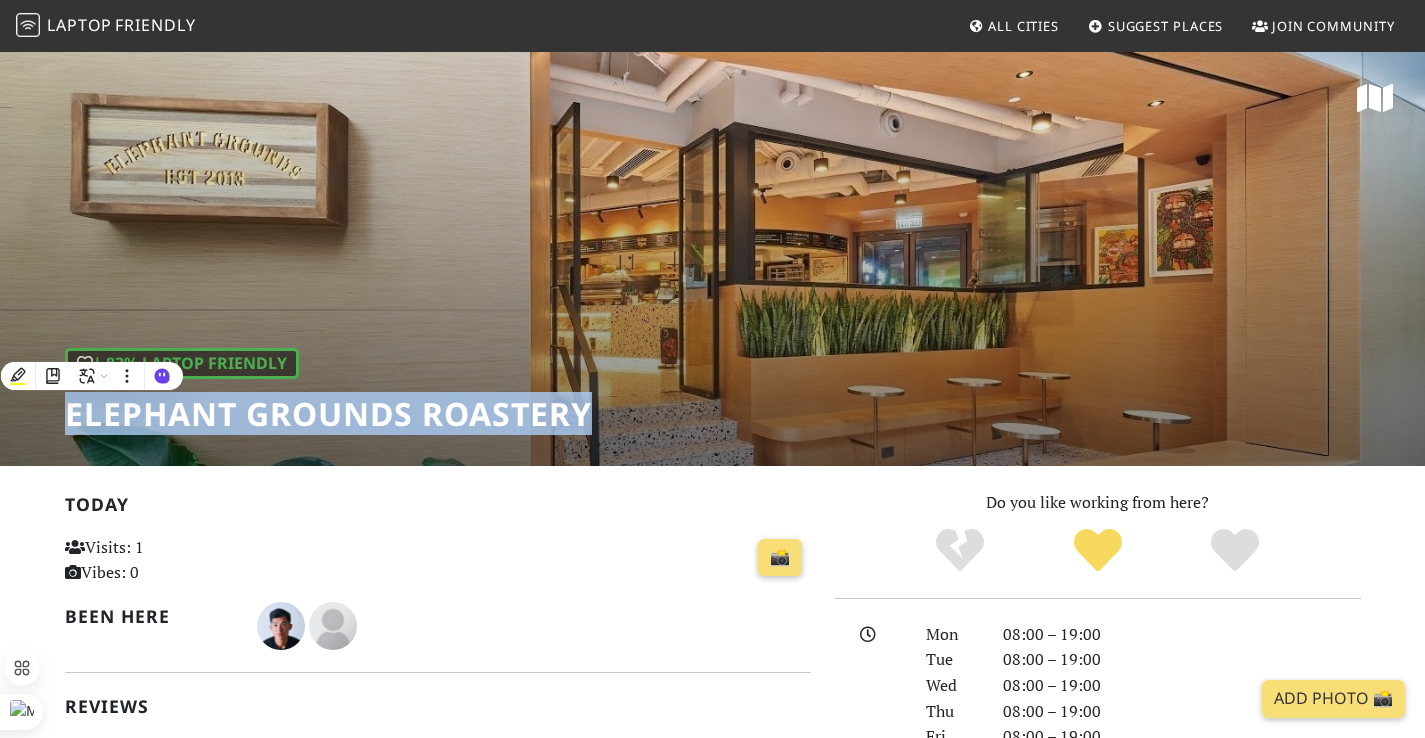 copy on "Elephant Grounds Roastery" 